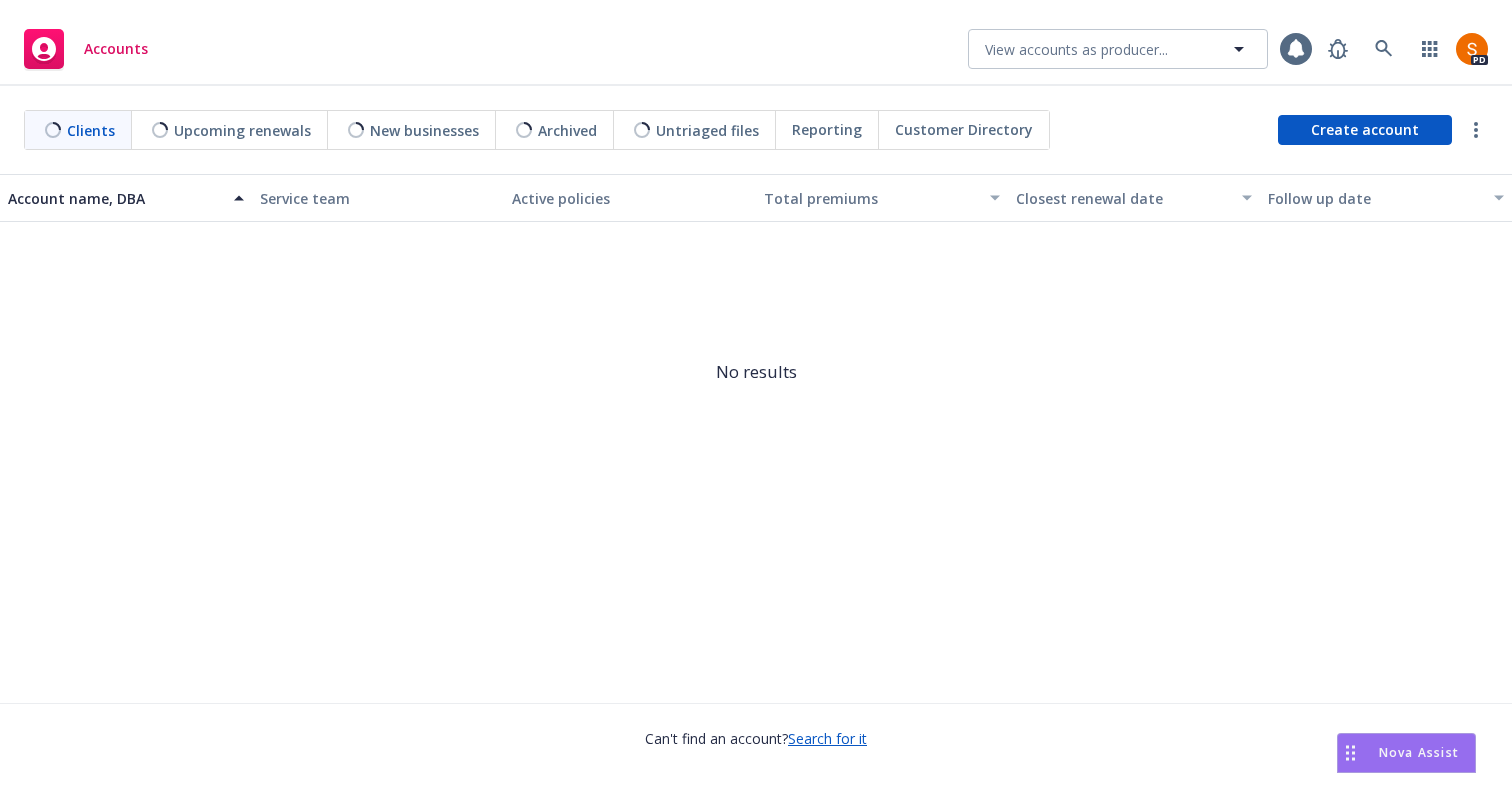 scroll, scrollTop: 0, scrollLeft: 0, axis: both 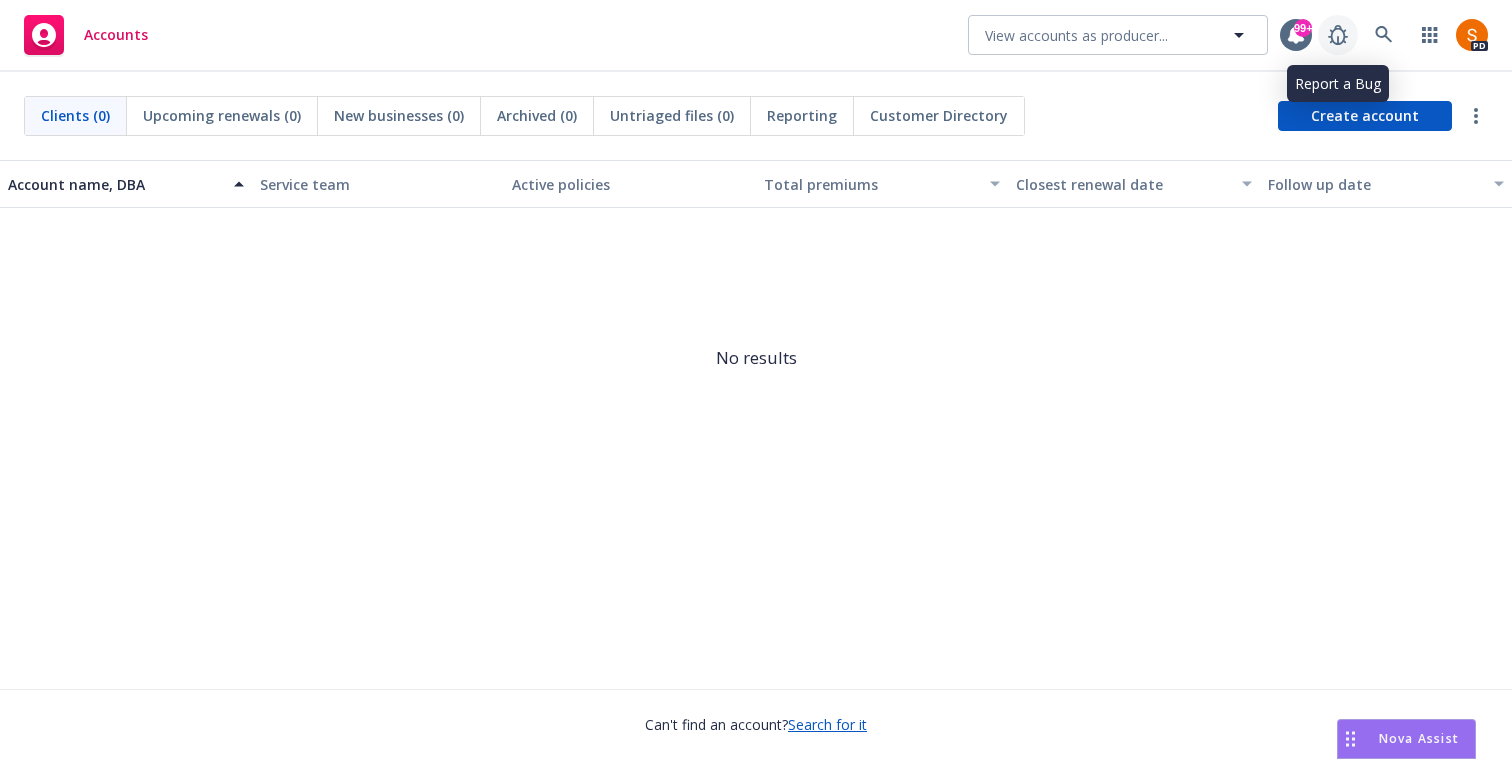 click 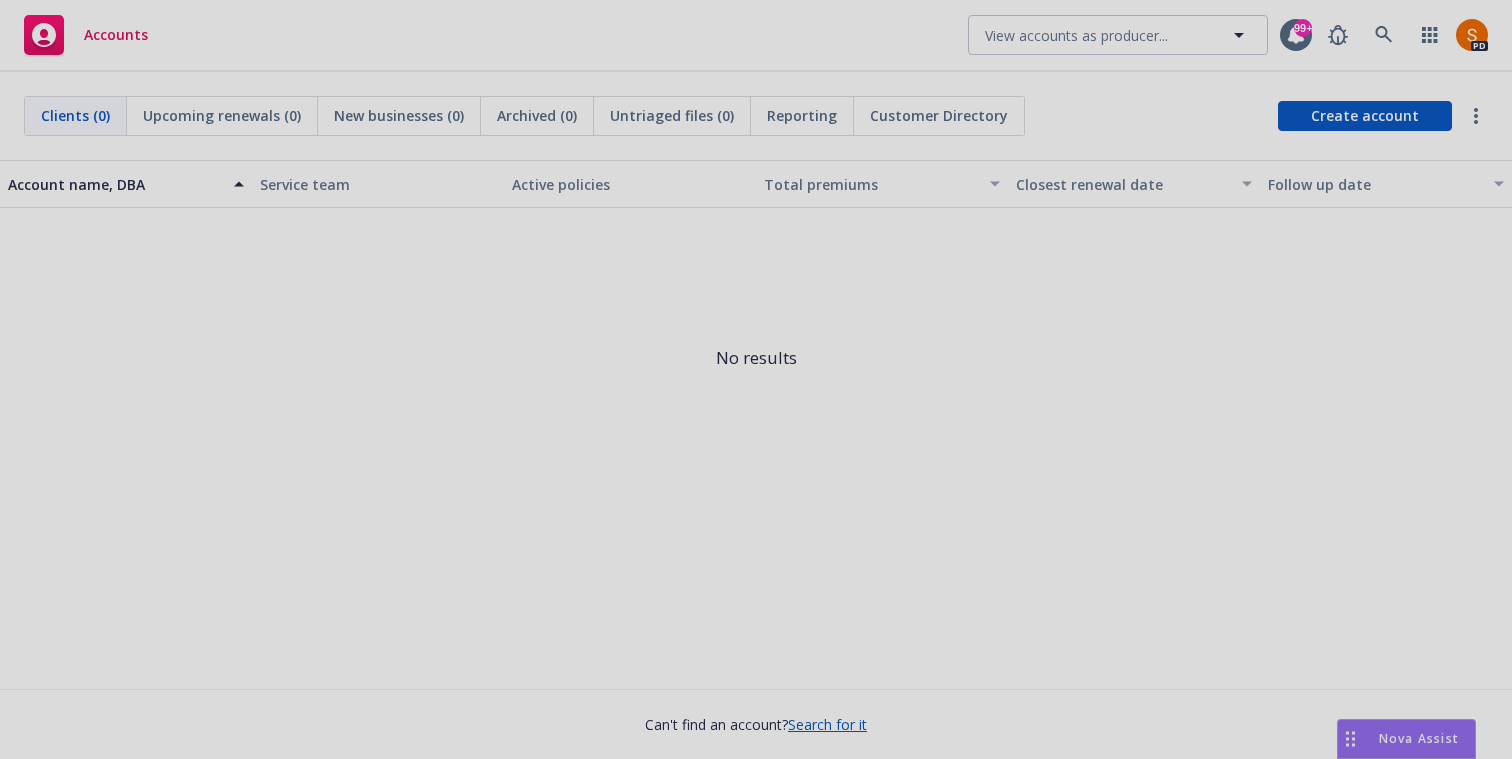 click at bounding box center [756, 379] 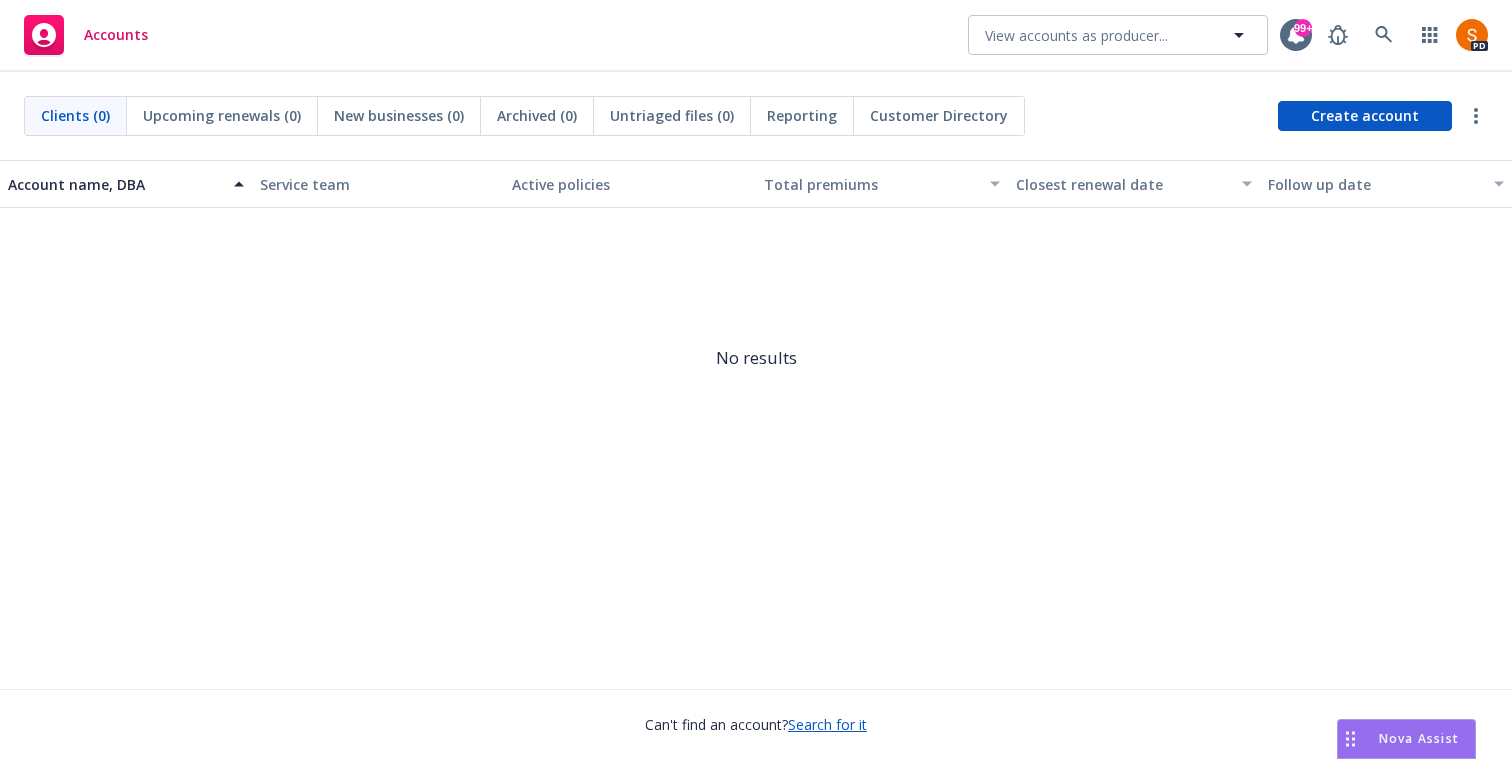 click 